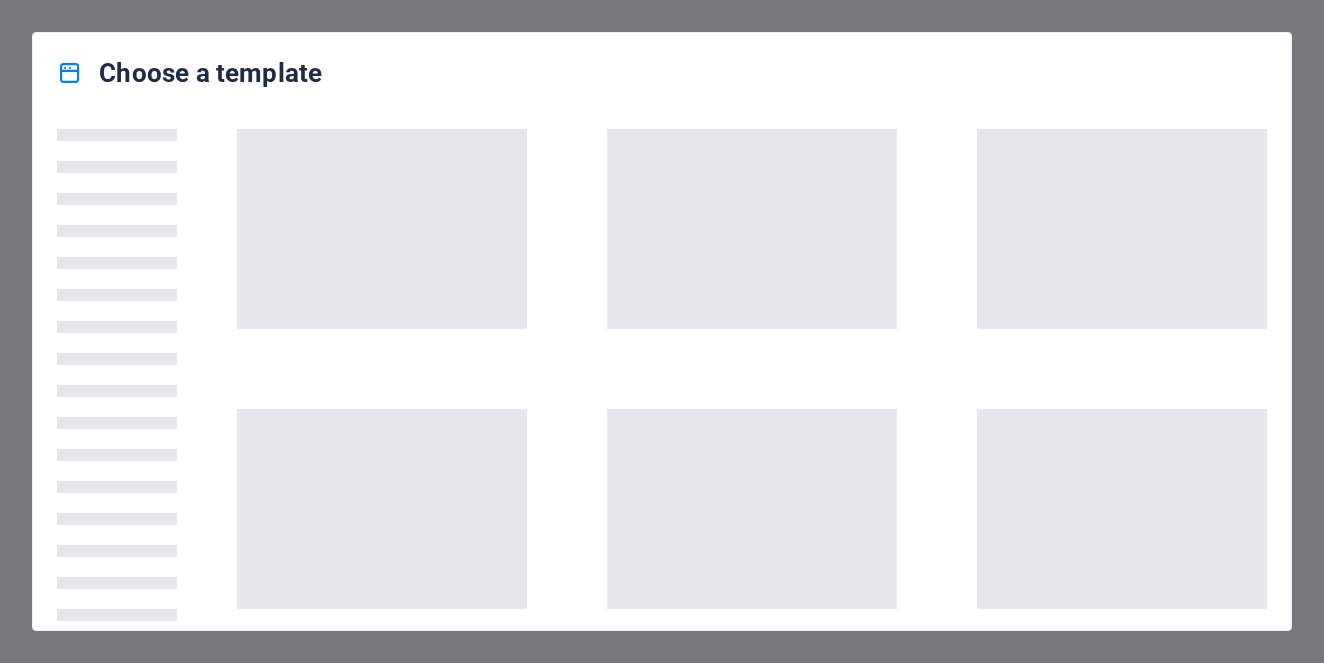 scroll, scrollTop: 0, scrollLeft: 0, axis: both 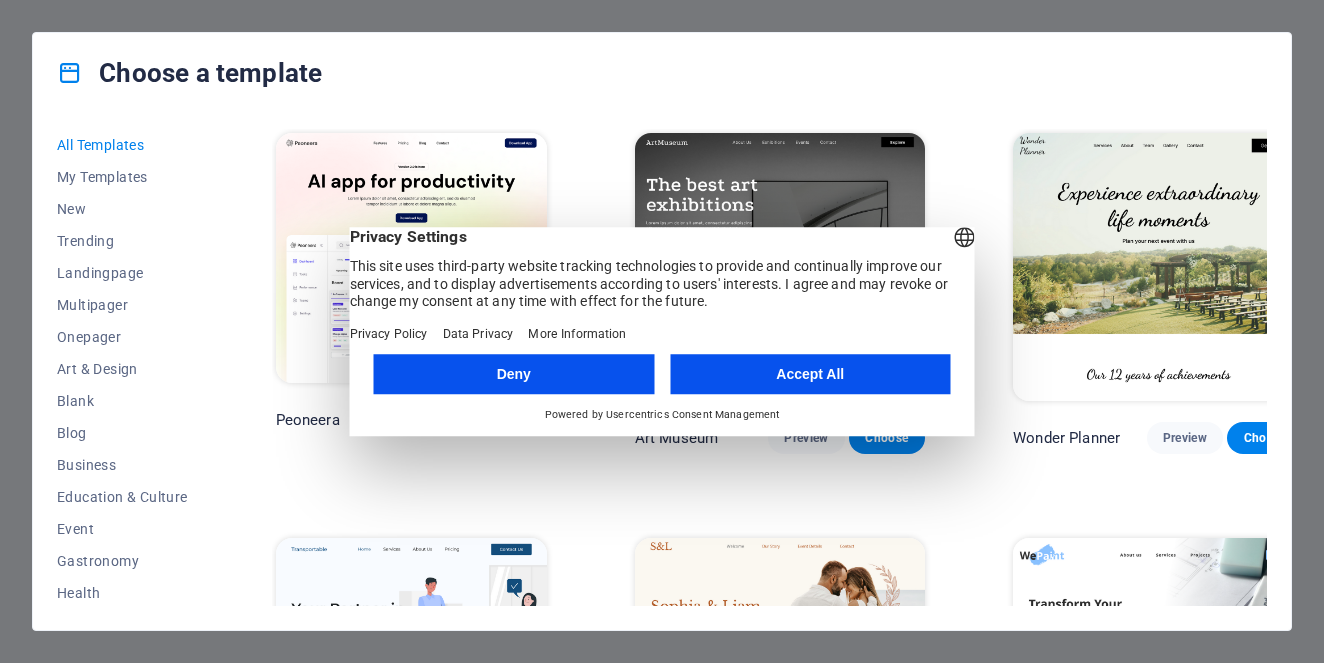 click on "Accept All" at bounding box center [810, 374] 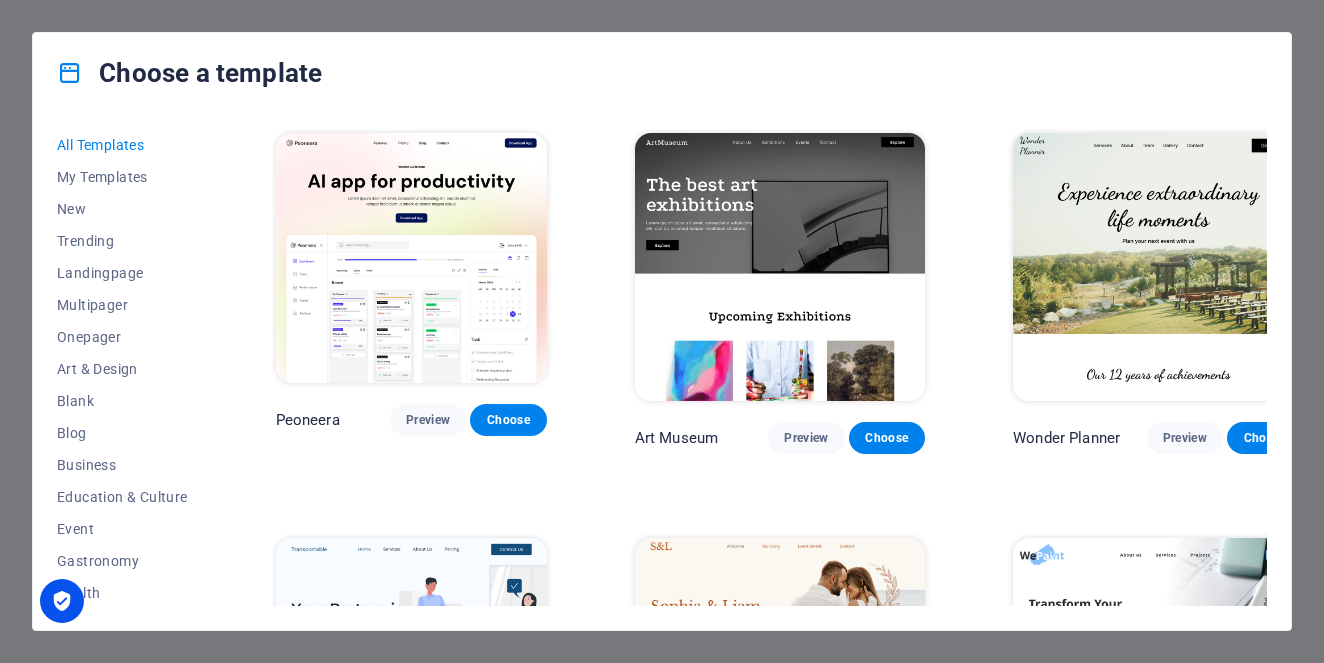scroll, scrollTop: 0, scrollLeft: 0, axis: both 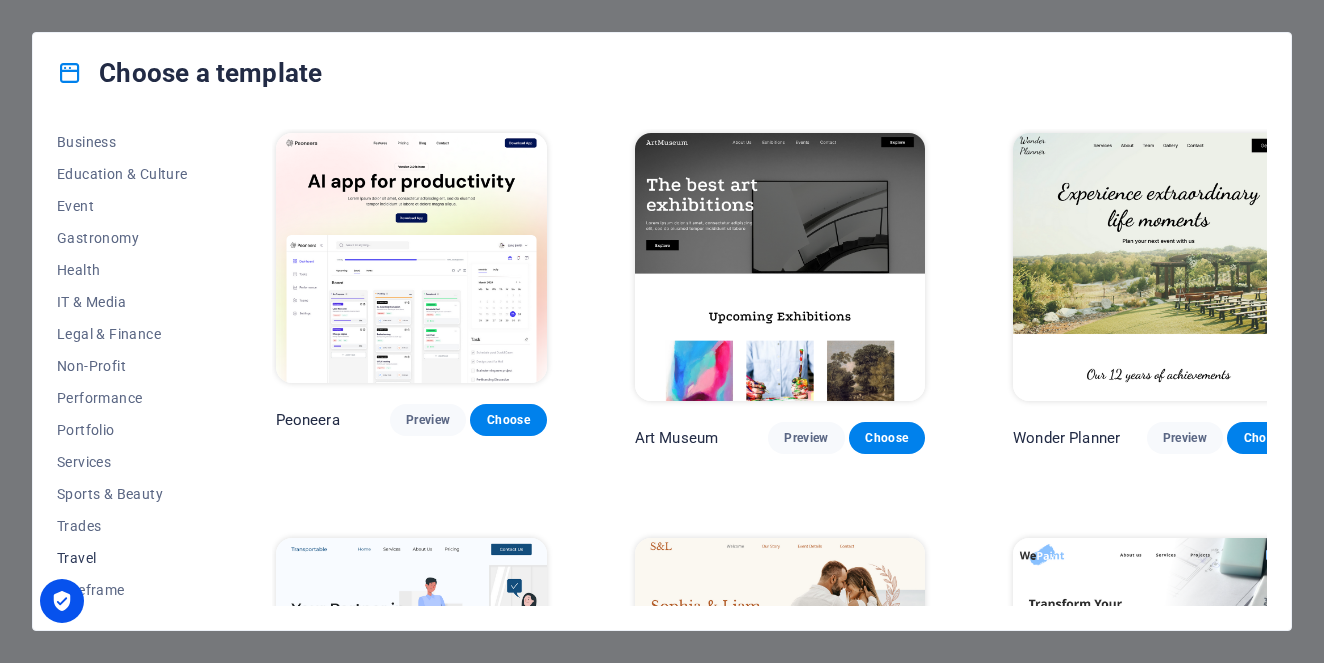 click on "Travel" at bounding box center [122, 558] 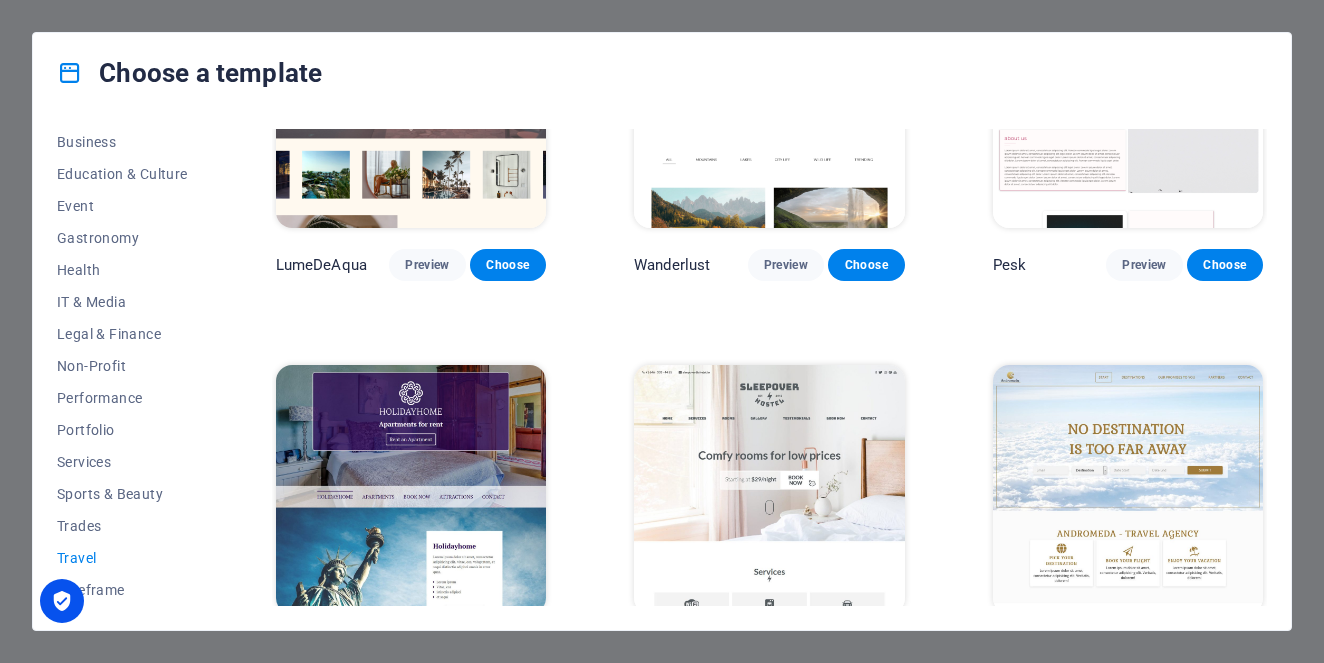 scroll, scrollTop: 156, scrollLeft: 0, axis: vertical 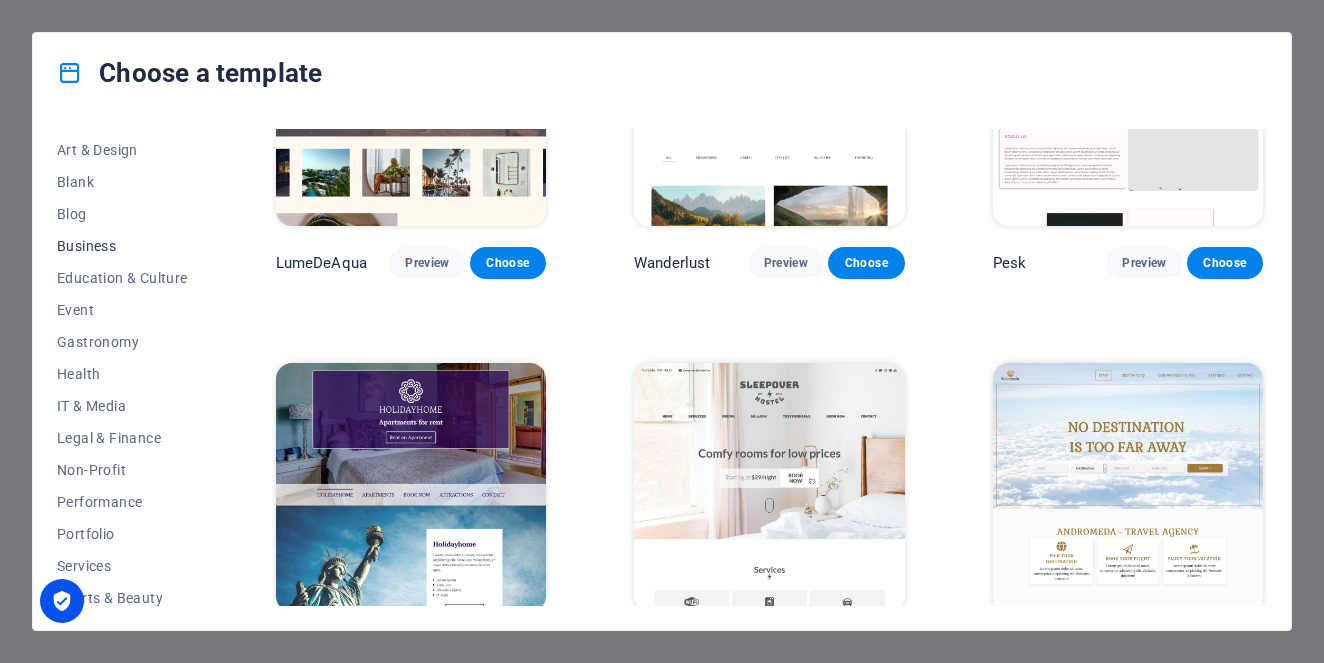 click on "Business" at bounding box center [122, 246] 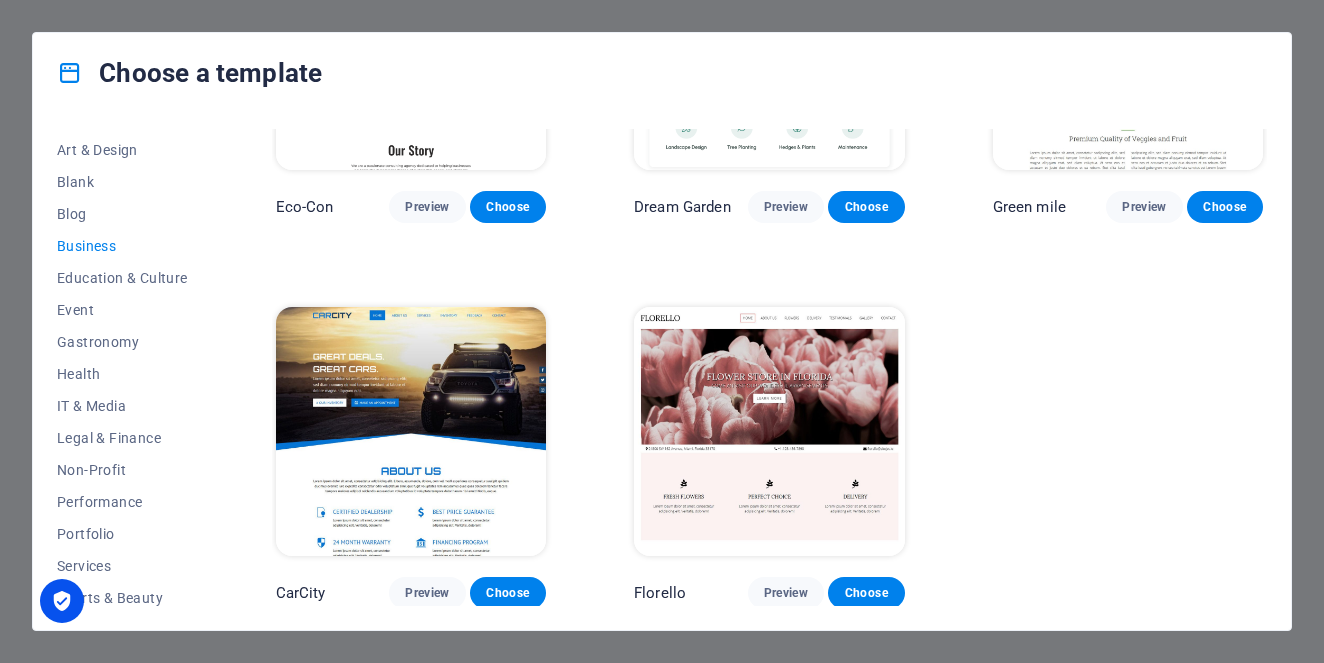 scroll, scrollTop: 211, scrollLeft: 0, axis: vertical 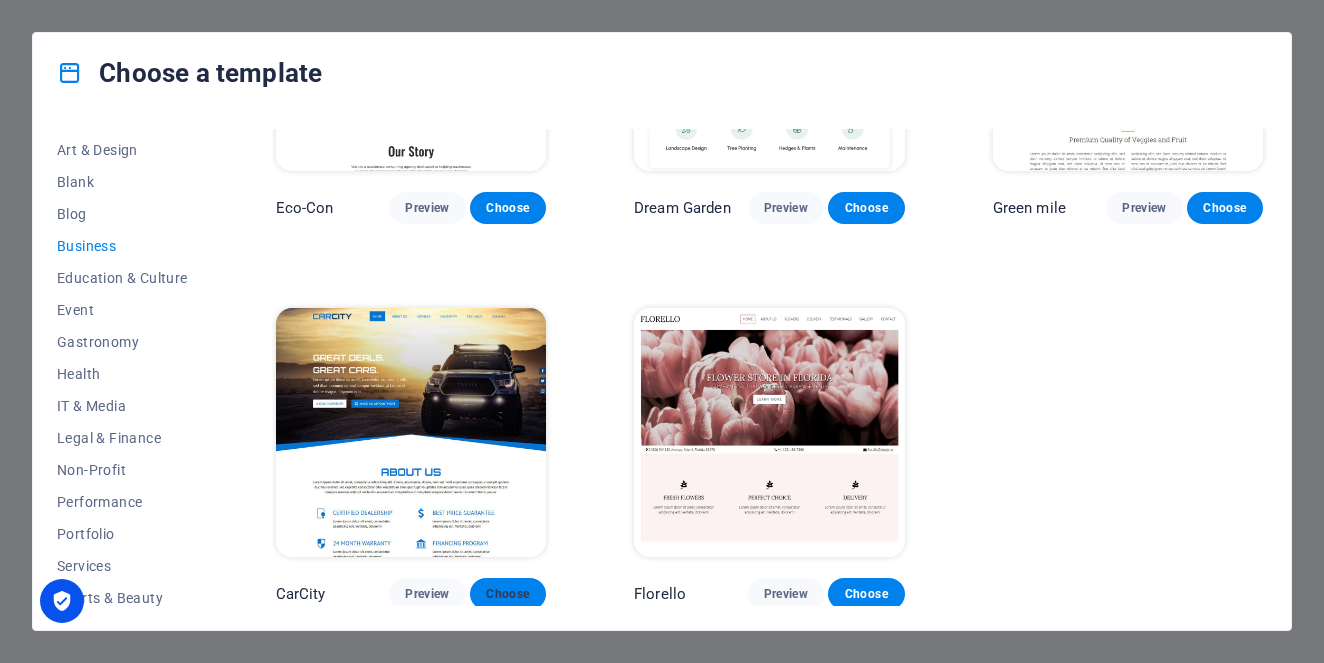click on "Choose" at bounding box center (508, 594) 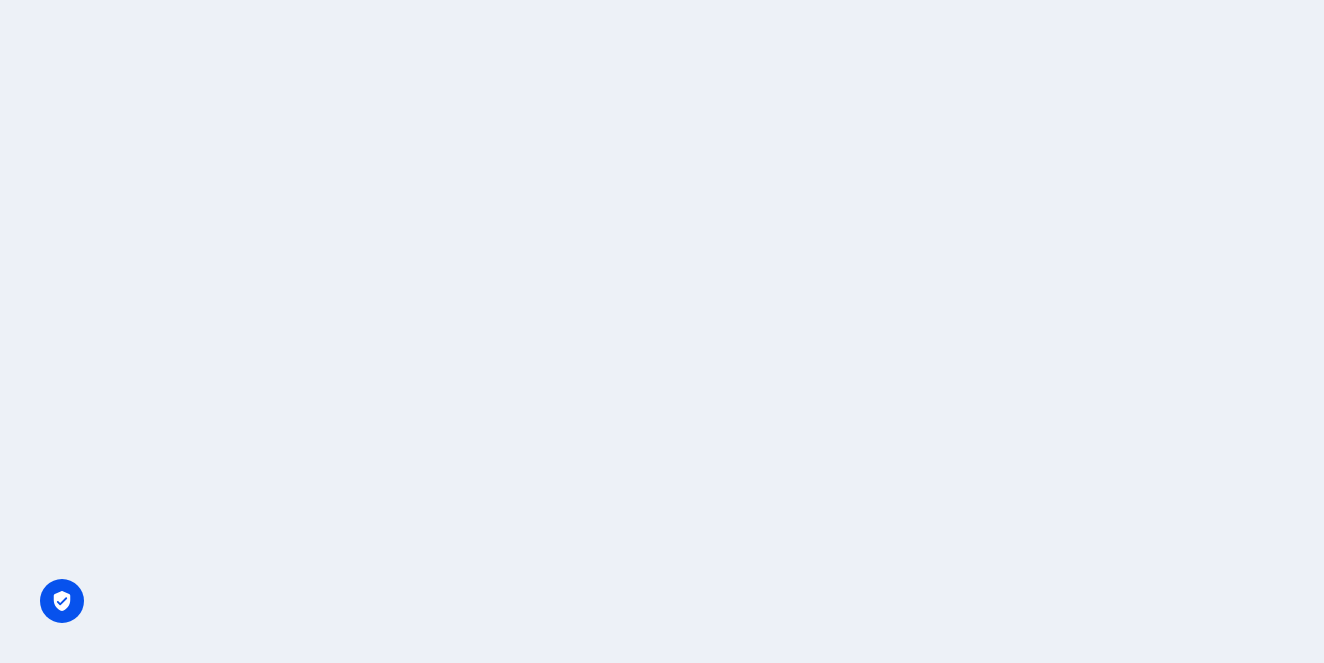scroll, scrollTop: 0, scrollLeft: 0, axis: both 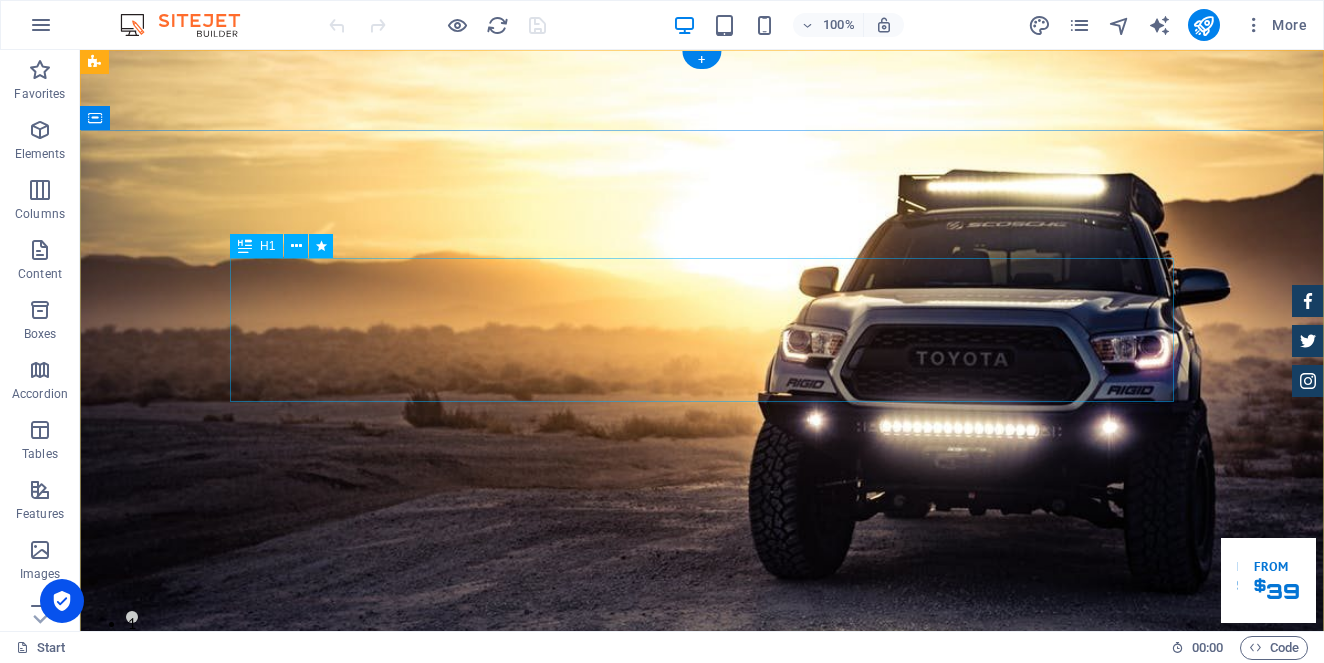 click on "GReat Deals. Great Cars." at bounding box center [702, 1060] 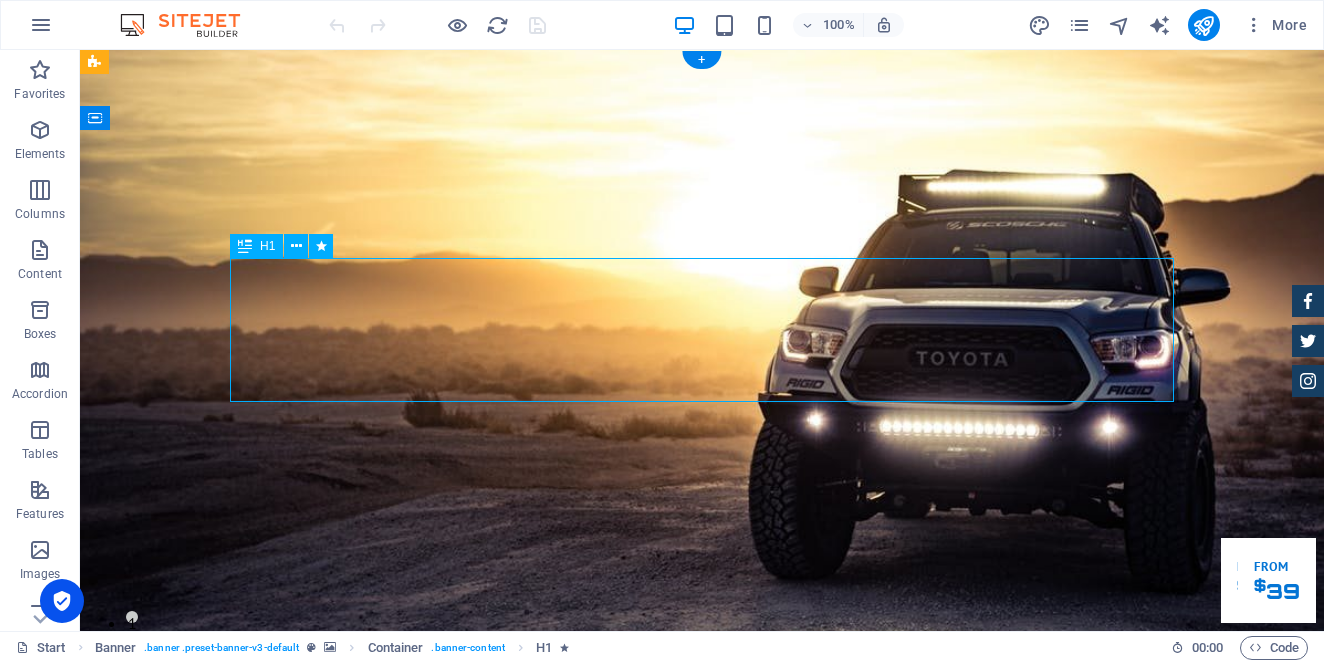 click on "GReat Deals. Great Cars." at bounding box center (702, 1060) 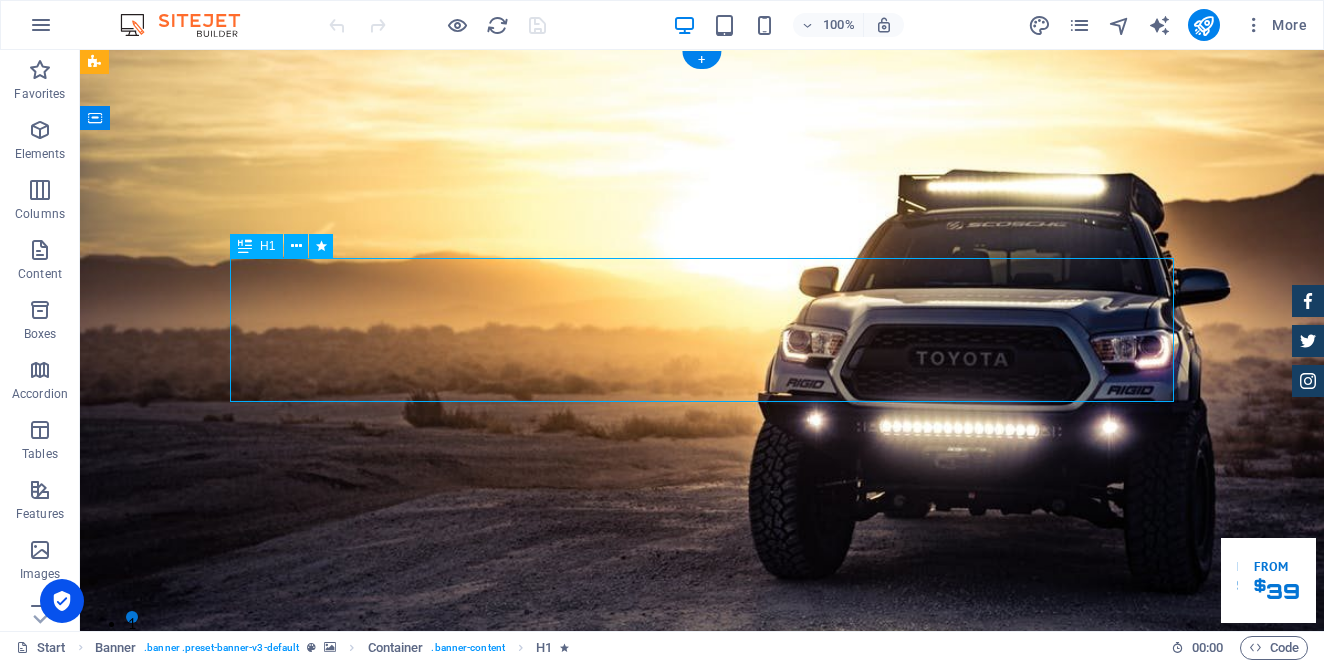 click on "GReat Deals. Great Cars." at bounding box center (702, 1060) 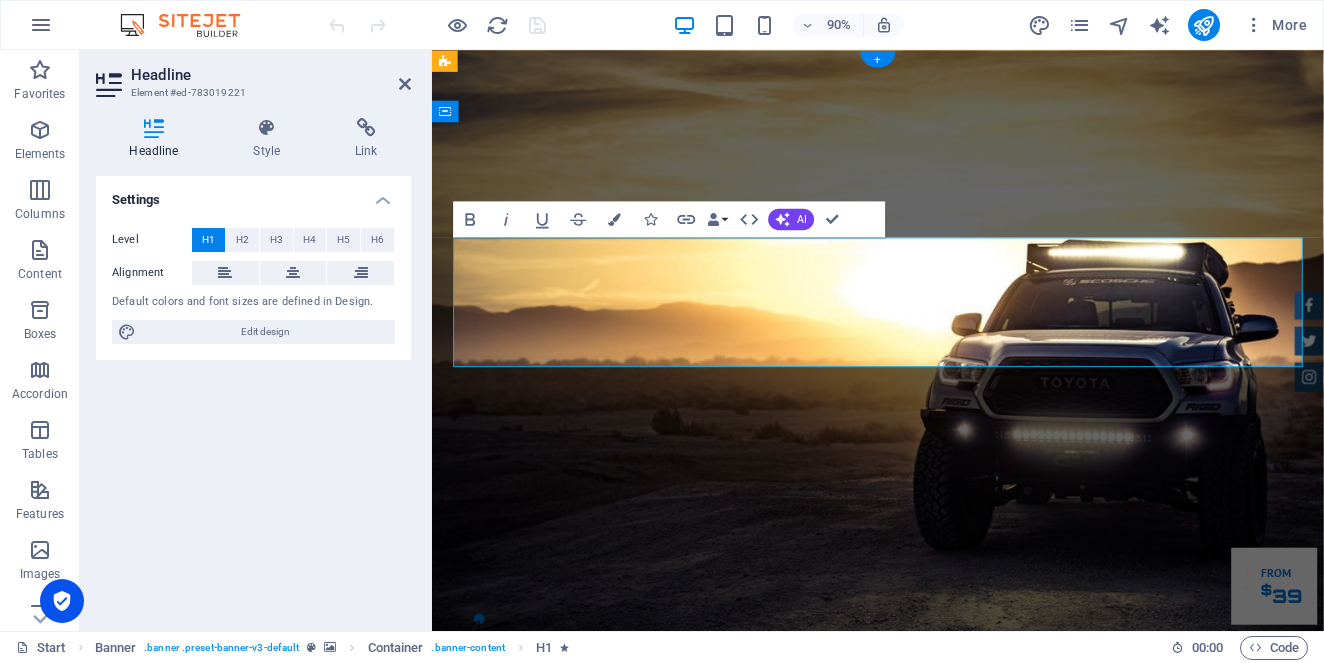 click on "GReat Deals. Great Cars." at bounding box center (662, 1059) 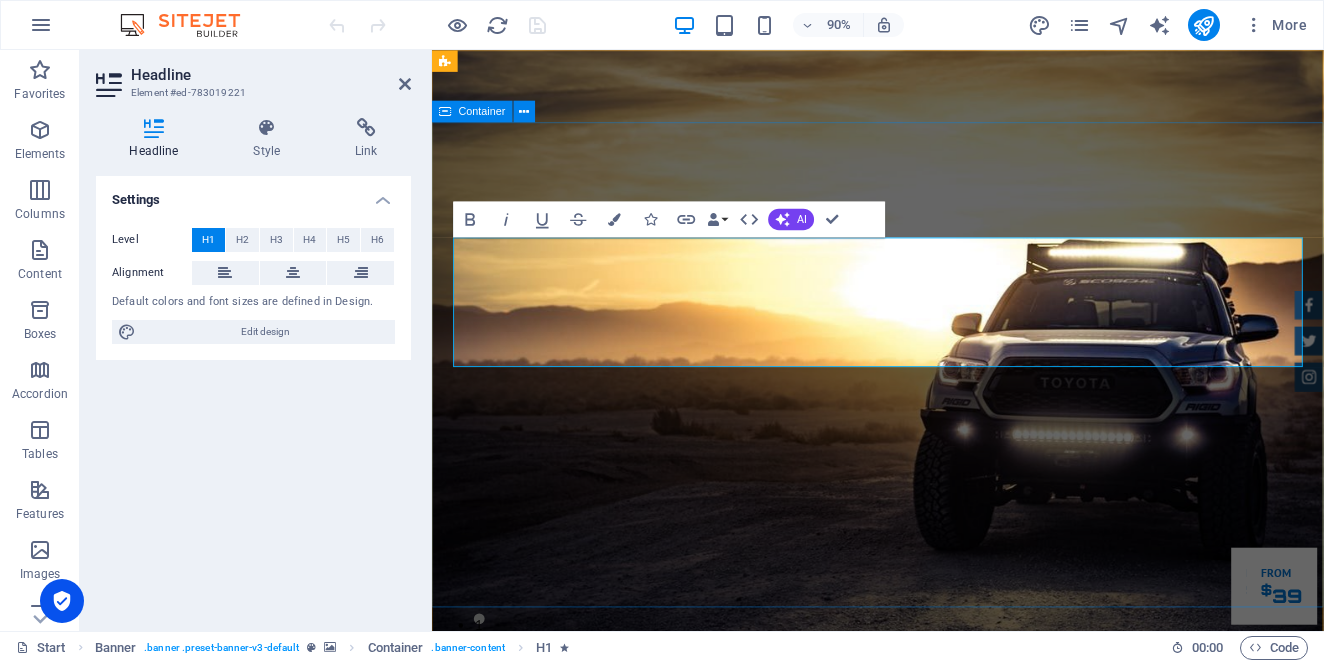 click on "RAINBOW LOGISTICS Lorem ipsum dolor sit amet, consetetur sadipscing elitr, sed diam nonumy eirmod tempor invidunt ut labore et dolore magna aliquyam erat.  Our Inventory   Make an appointment" at bounding box center (927, 1156) 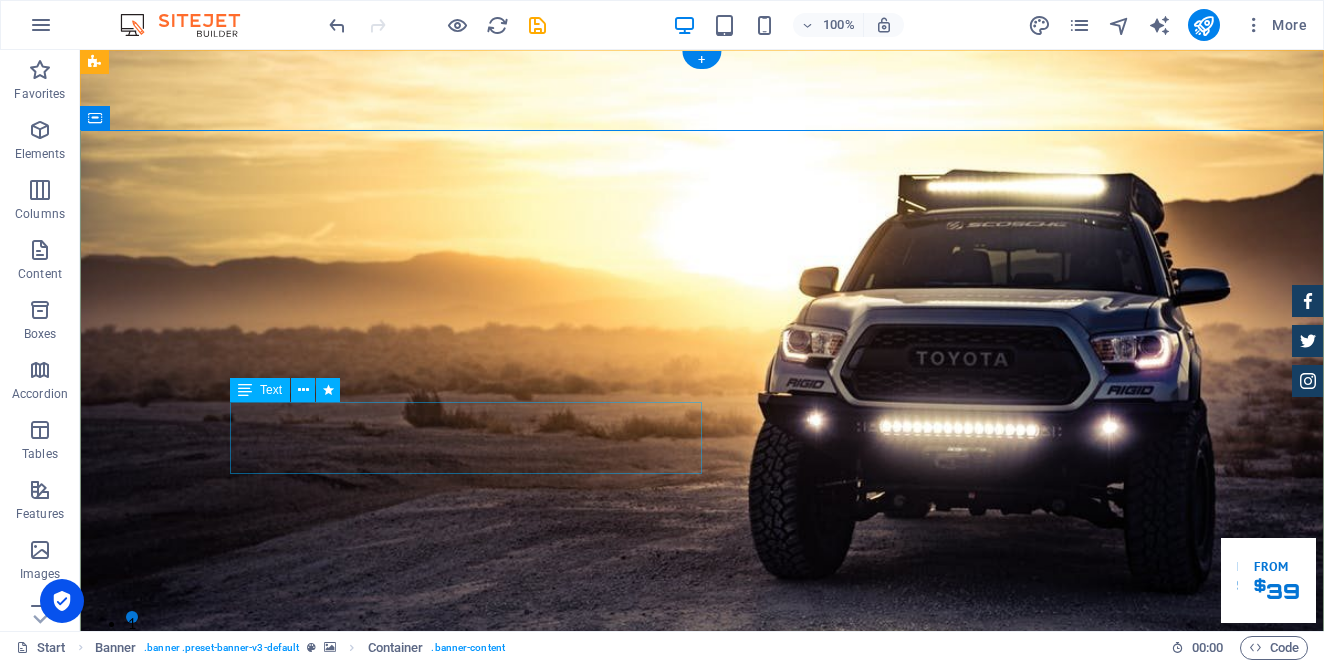 click on "Lorem ipsum dolor sit amet, consetetur sadipscing elitr, sed diam nonumy eirmod tempor invidunt ut labore et dolore magna aliquyam erat." at bounding box center (702, 1168) 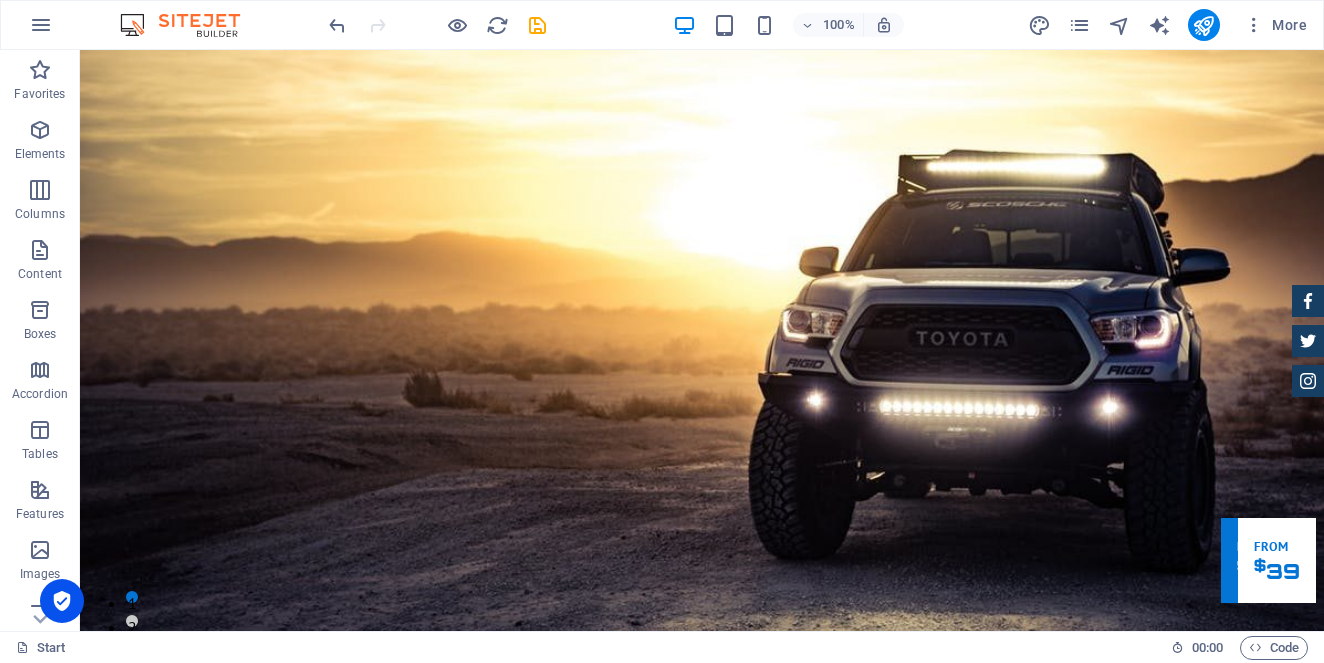 scroll, scrollTop: 0, scrollLeft: 0, axis: both 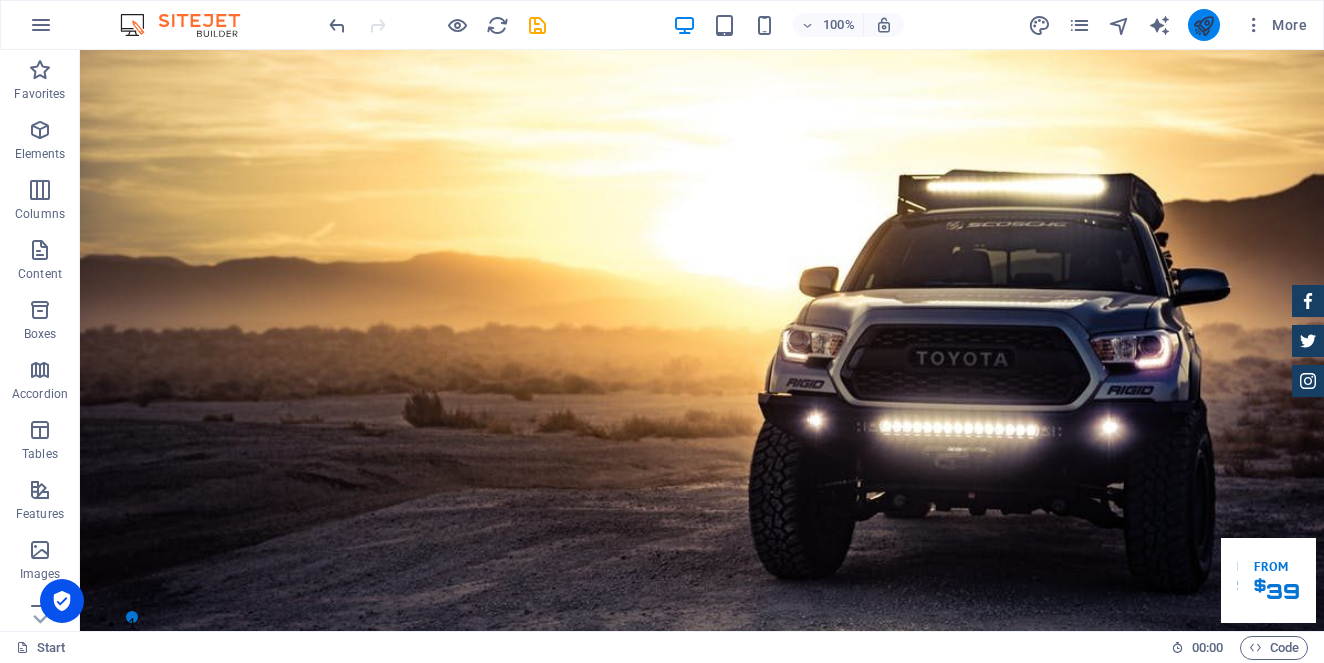 click at bounding box center [1204, 25] 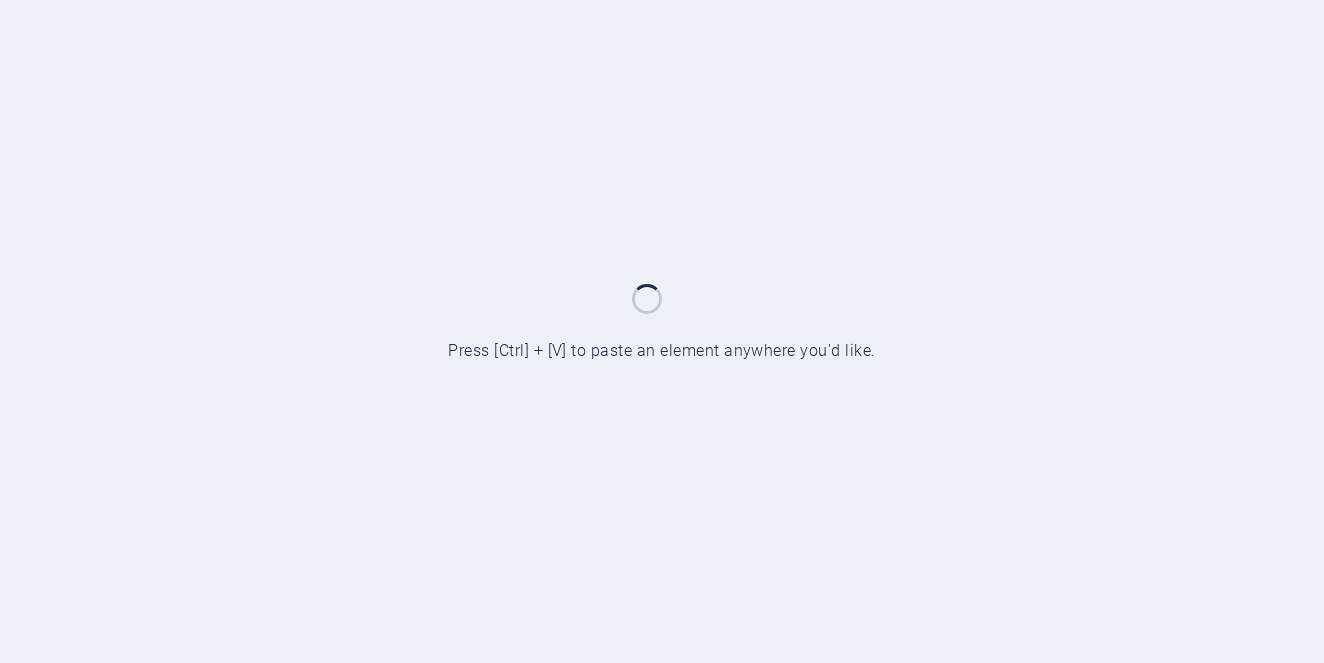 scroll, scrollTop: 0, scrollLeft: 0, axis: both 